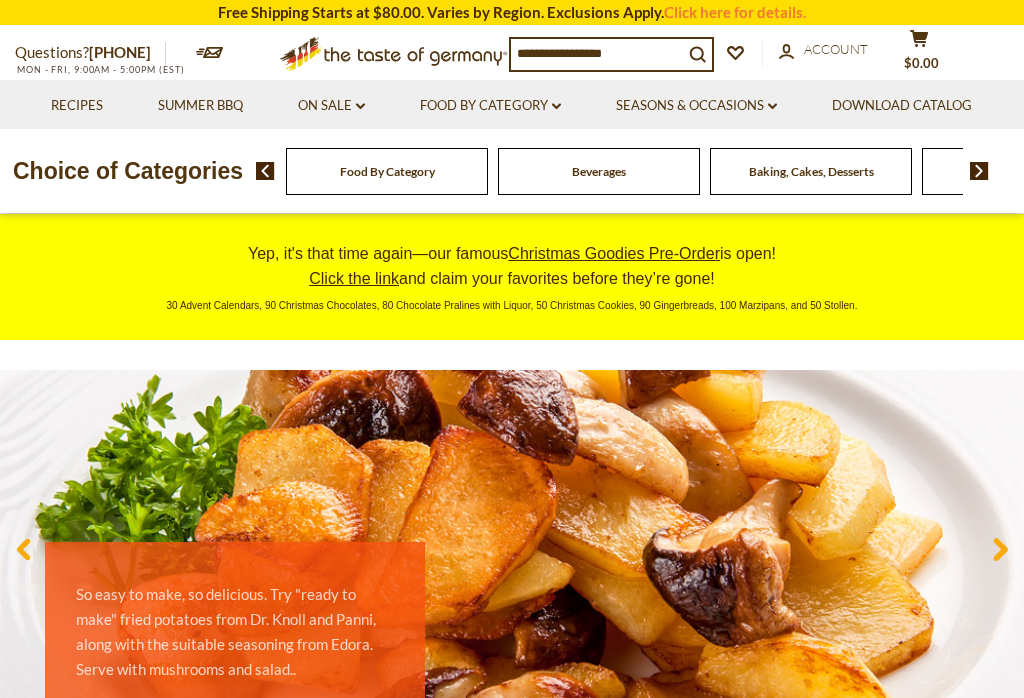 scroll, scrollTop: 0, scrollLeft: 0, axis: both 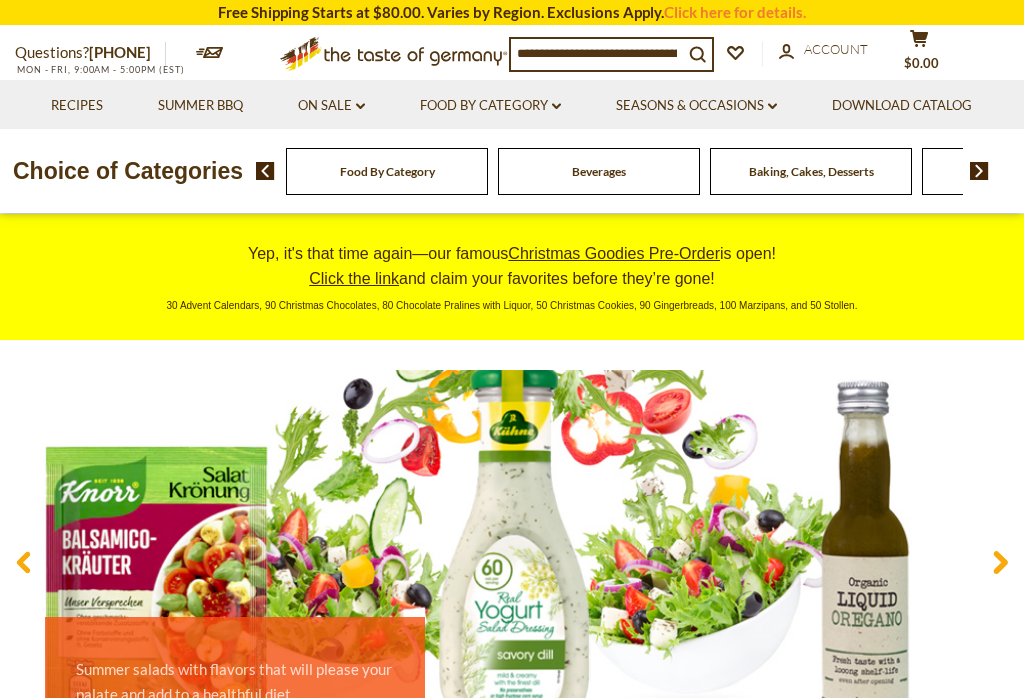 click on "Food By Category
Beverages
Baking, Cakes, Desserts
Breads
Candy
Cereal
Cookies
Coffee, Cocoa & Tea
Chocolate & Marzipan
Cheese & Dairy" at bounding box center (640, 171) 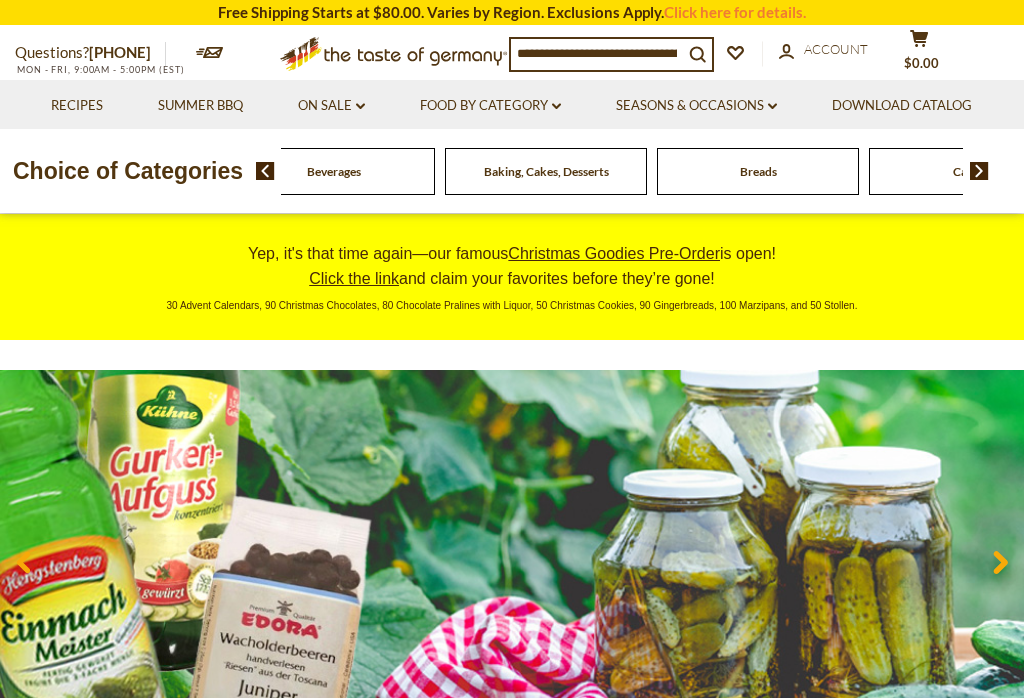 click at bounding box center (979, 171) 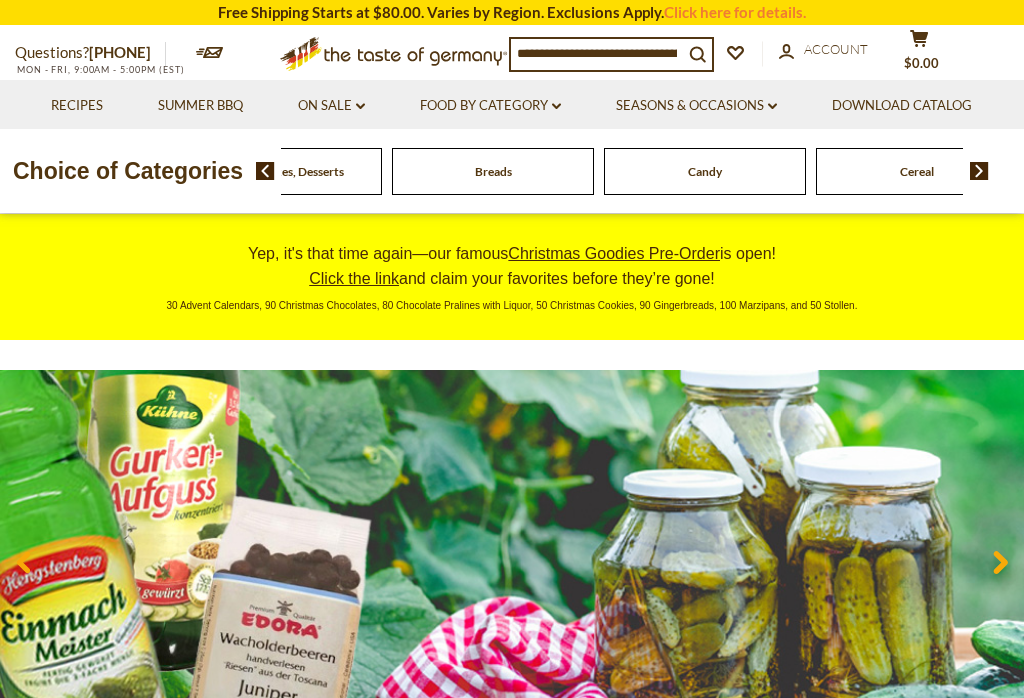 click at bounding box center [979, 171] 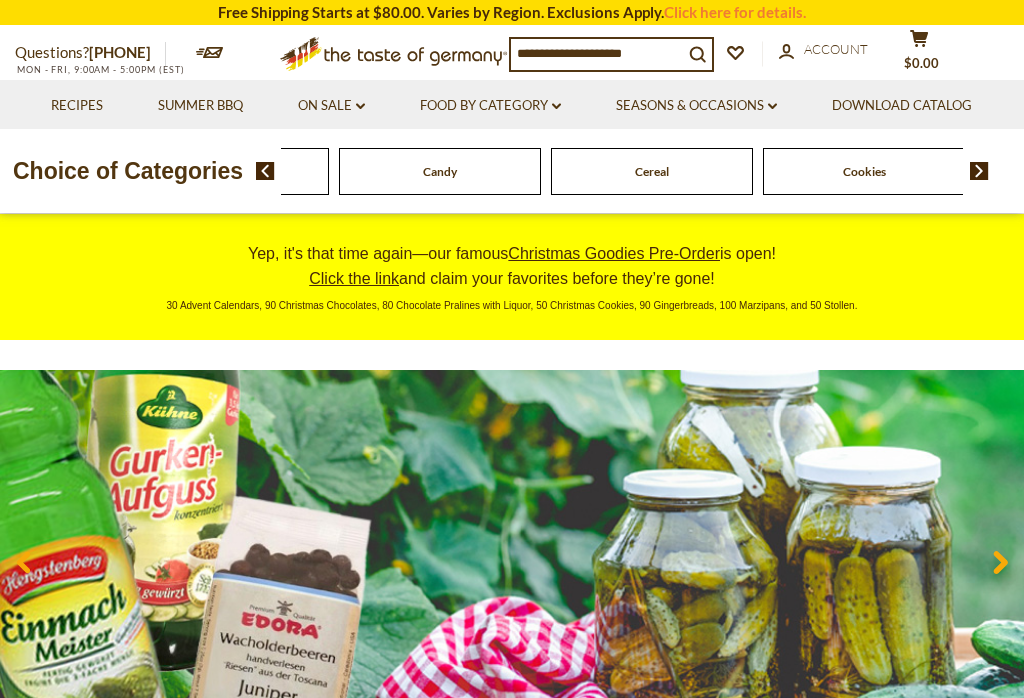 click at bounding box center [979, 171] 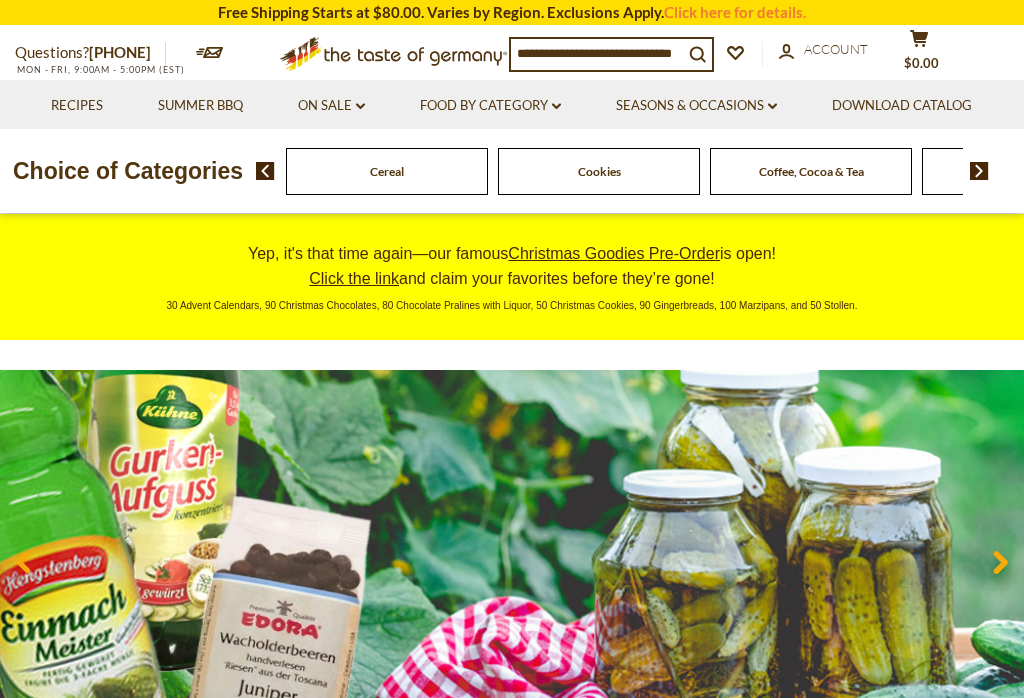 click at bounding box center [979, 171] 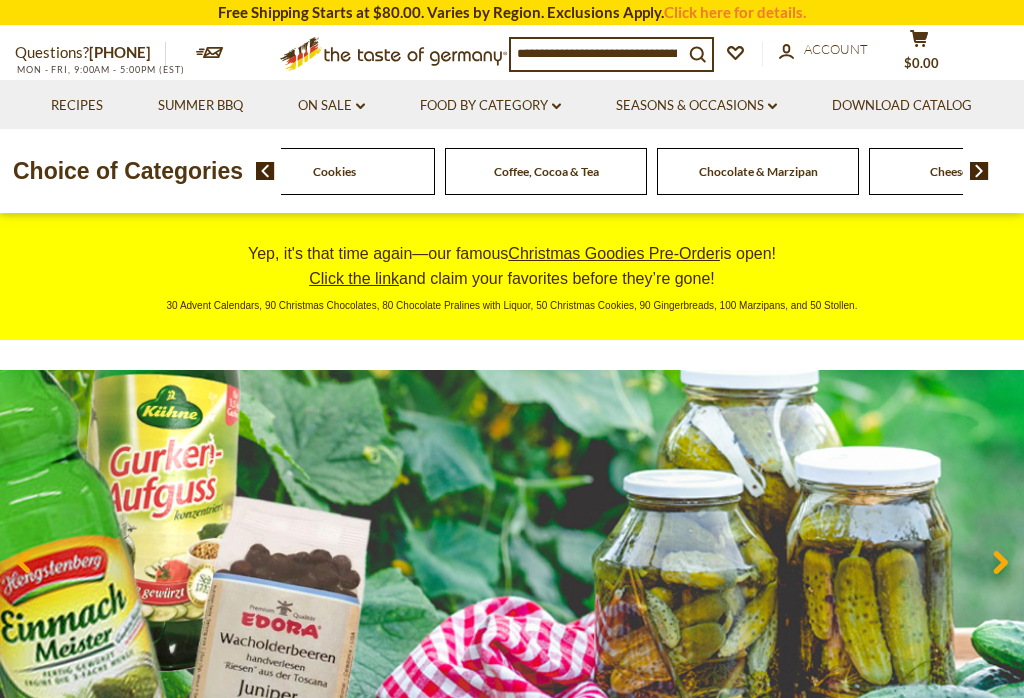 click at bounding box center (979, 171) 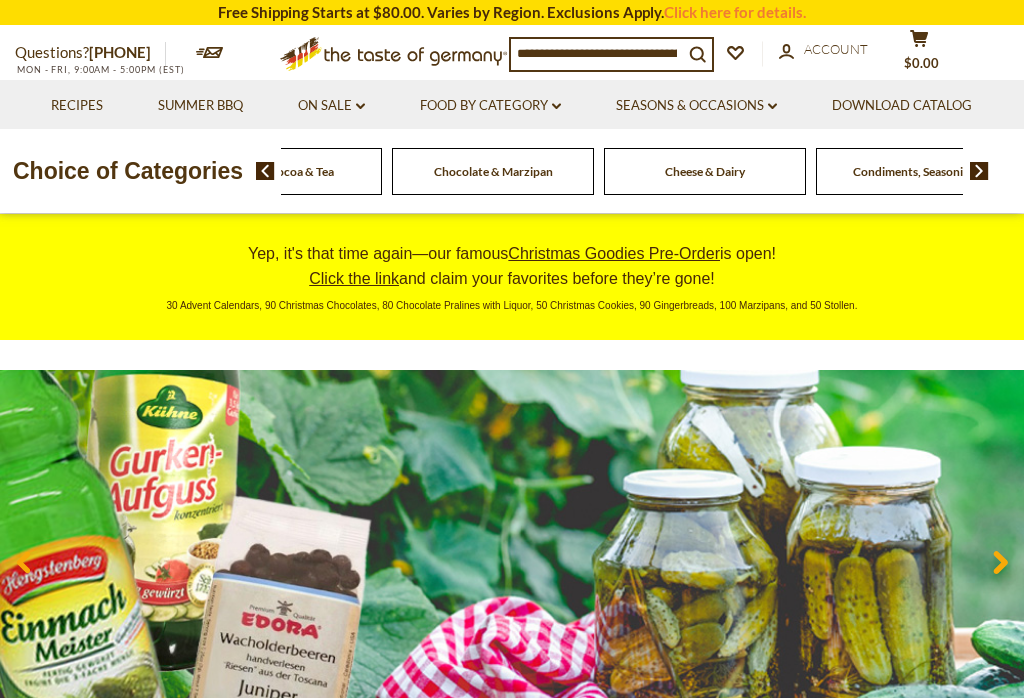 click at bounding box center [979, 171] 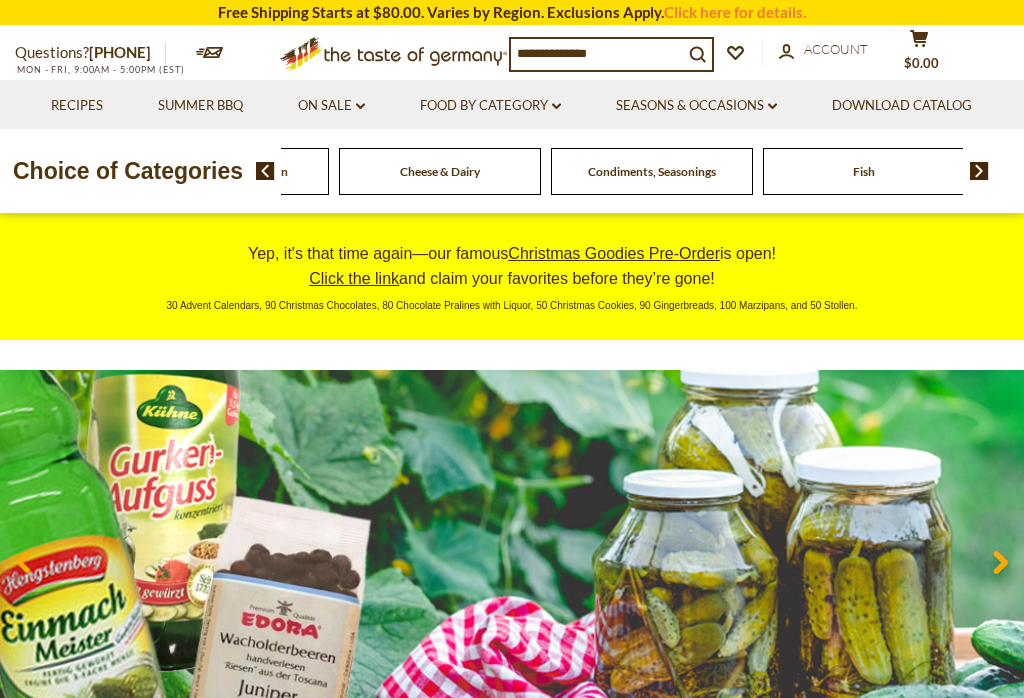click at bounding box center [979, 171] 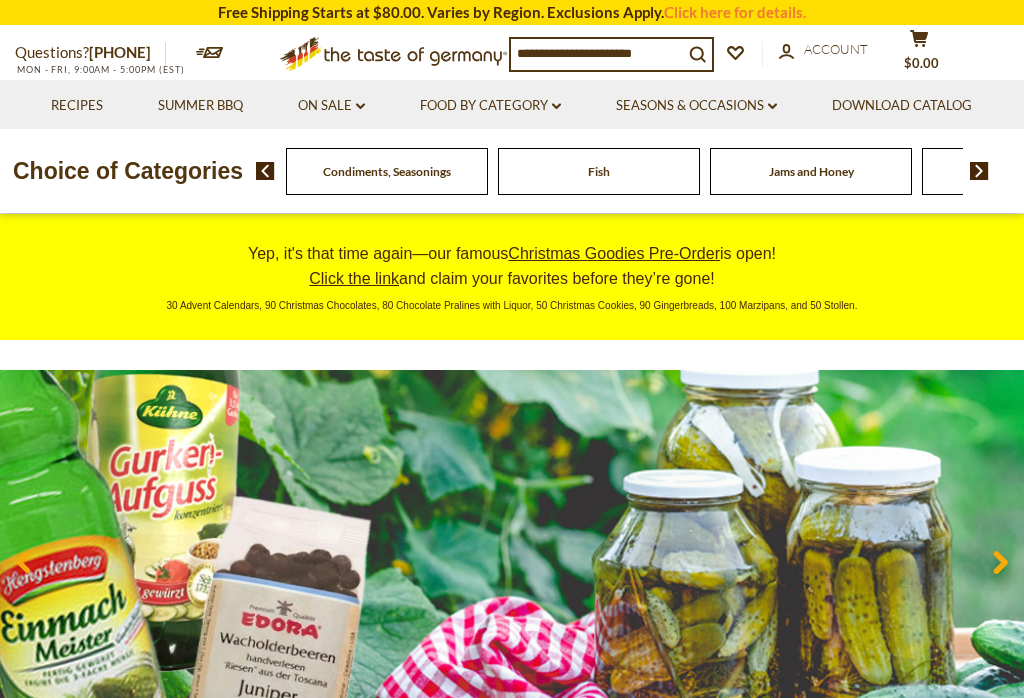 click at bounding box center (979, 171) 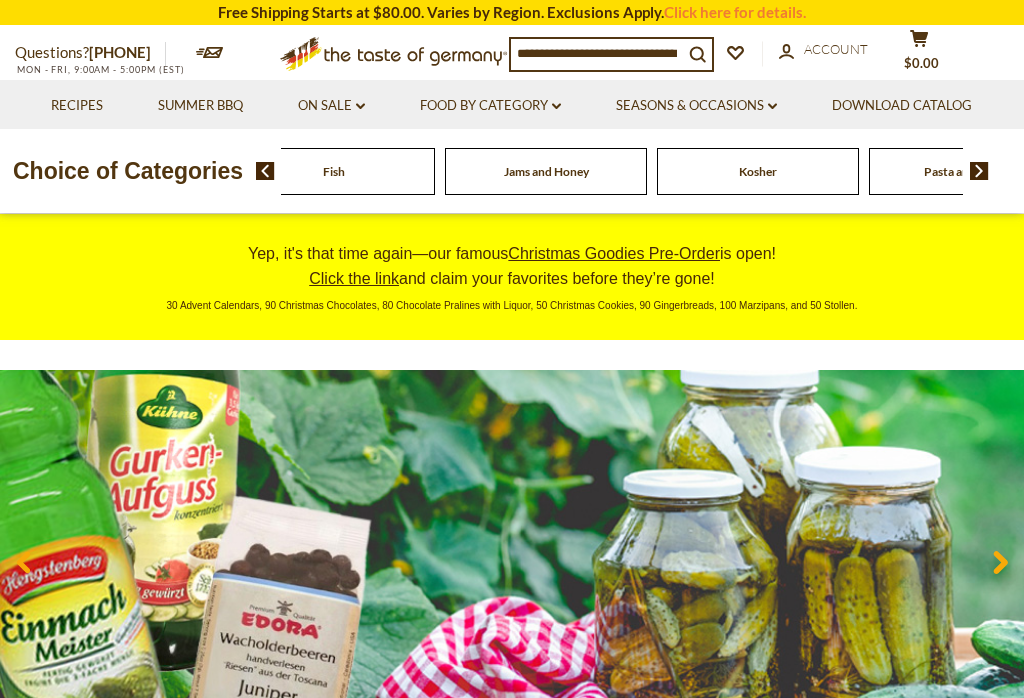 click at bounding box center [979, 171] 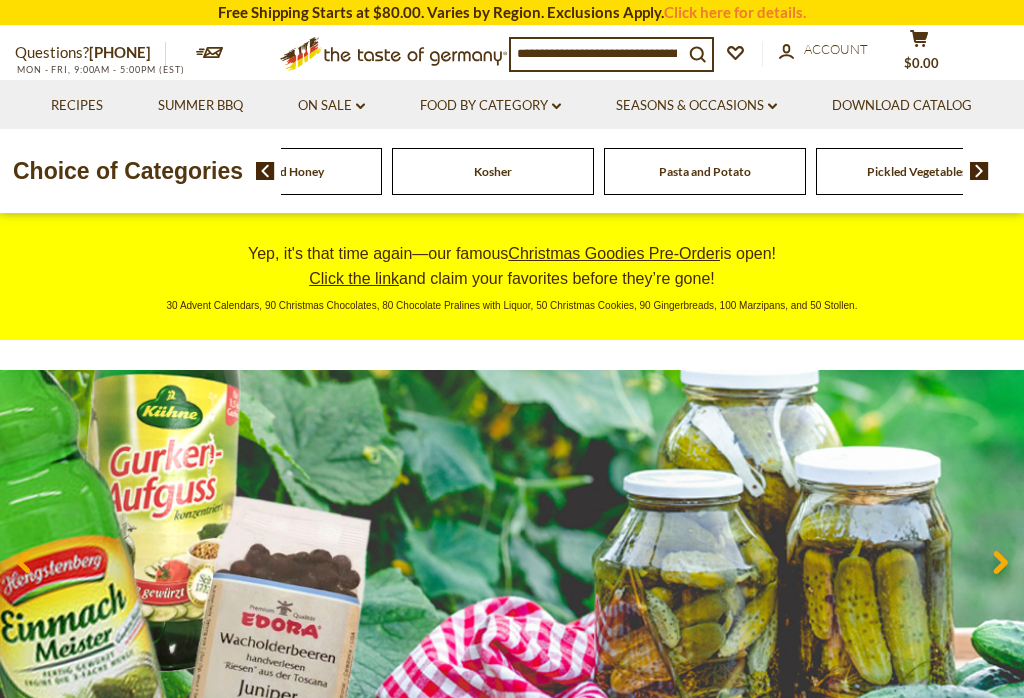 click on "Food By Category
Beverages
Baking, Cakes, Desserts
Breads
Candy
Cereal
Cookies
Coffee, Cocoa & Tea
Chocolate & Marzipan
Cheese & Dairy" at bounding box center (640, 171) 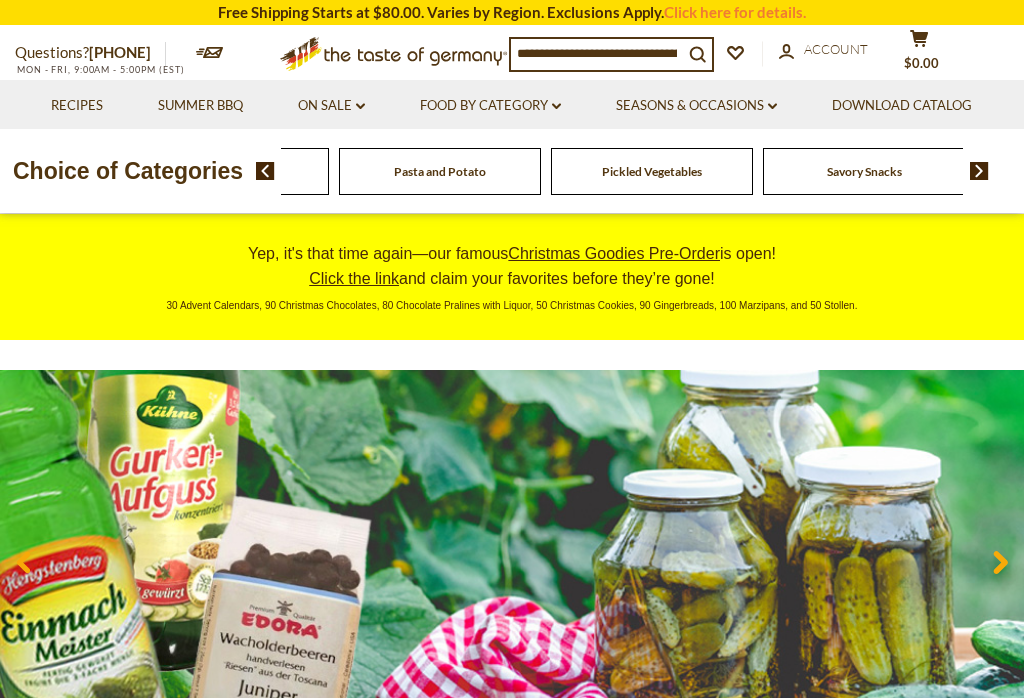click at bounding box center (979, 171) 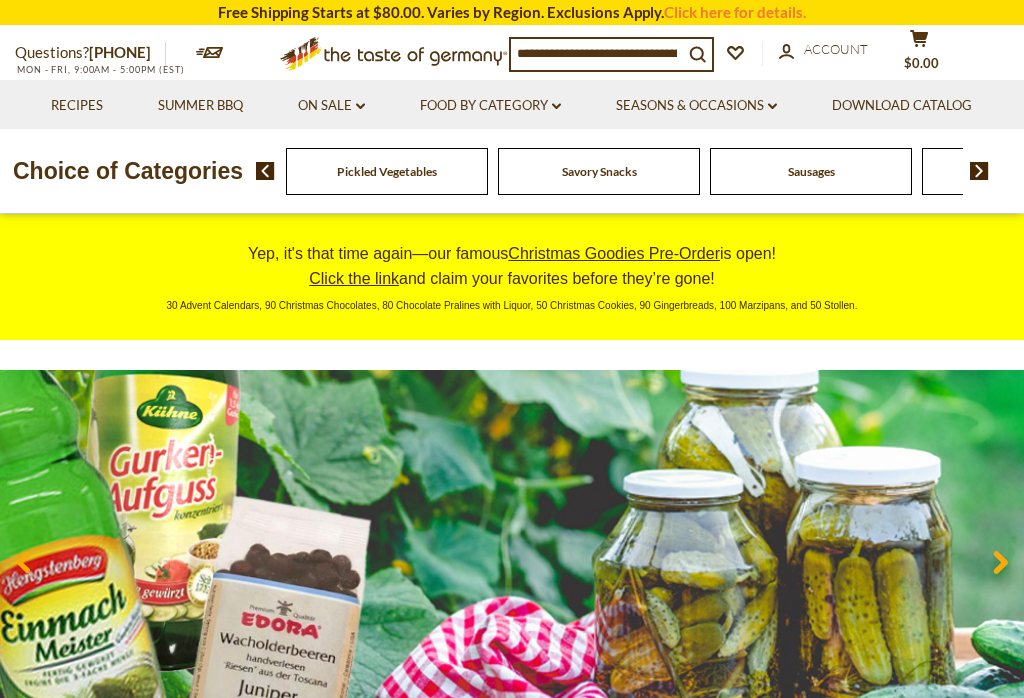 click at bounding box center [979, 171] 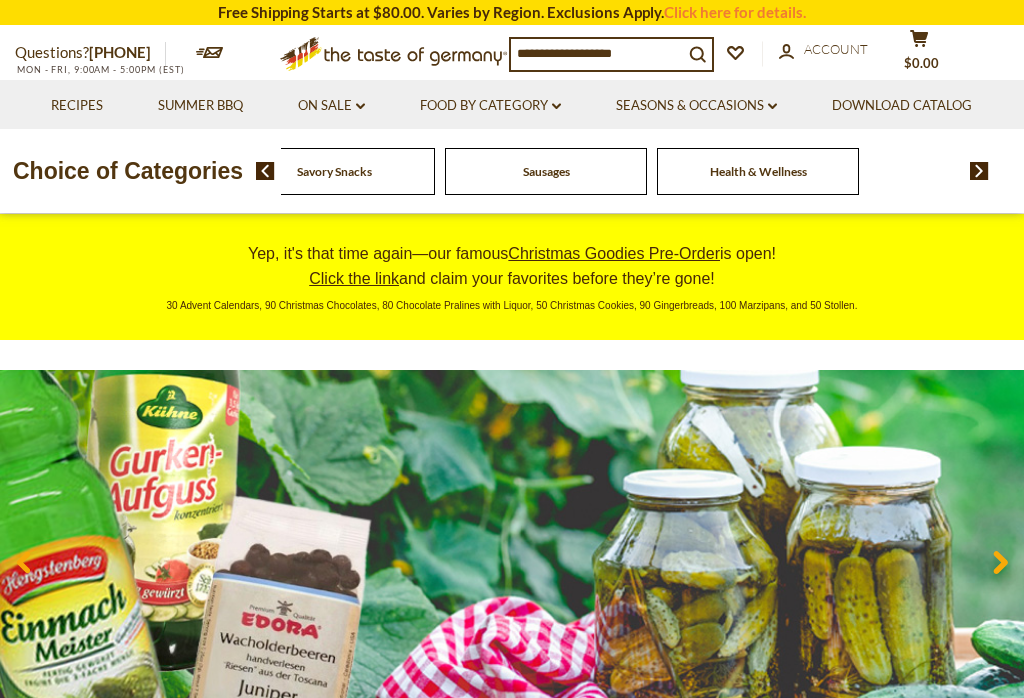 click at bounding box center [979, 171] 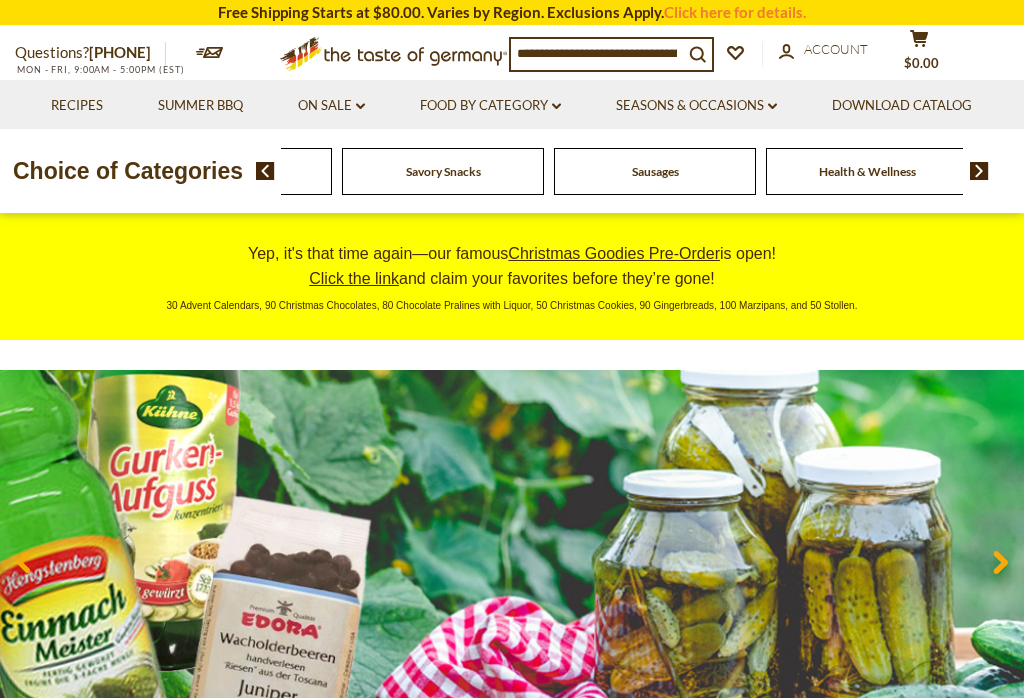 click at bounding box center (265, 171) 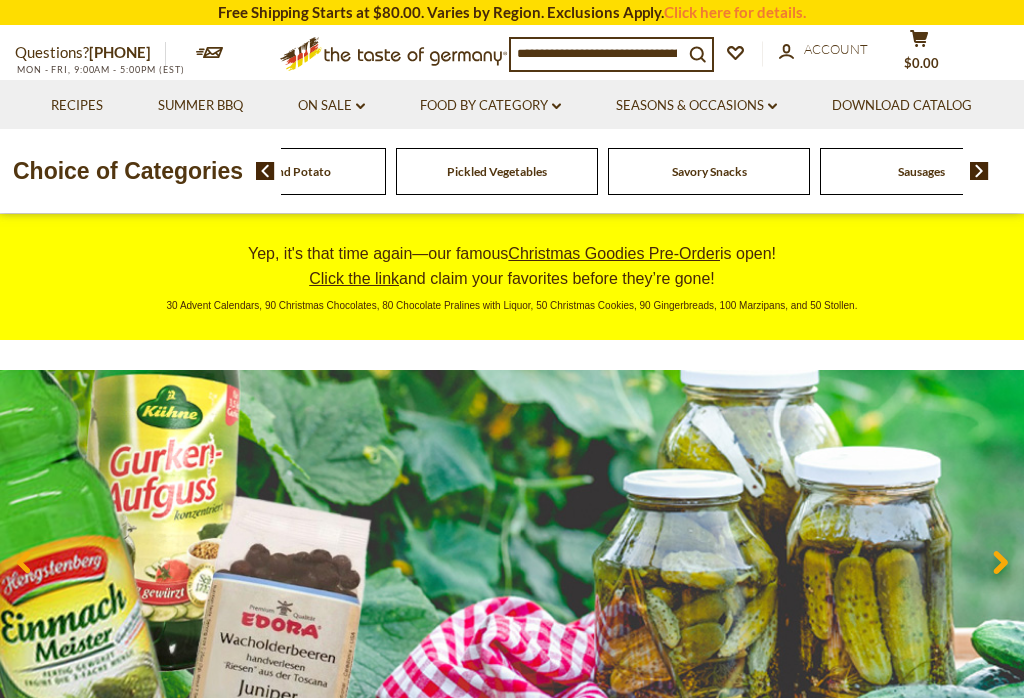 click at bounding box center [265, 171] 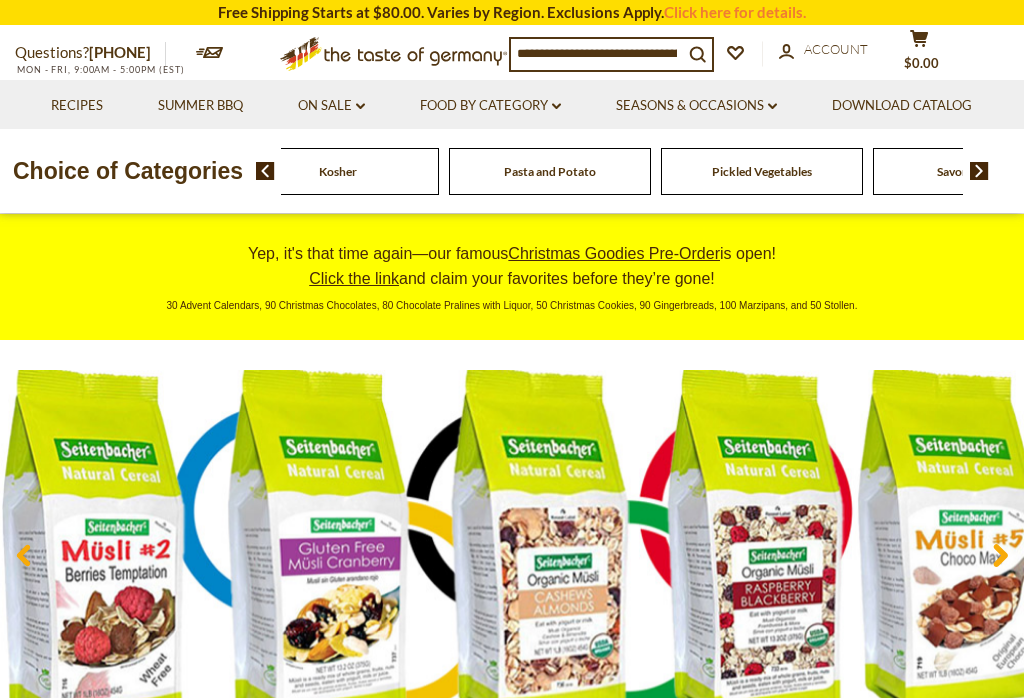 click at bounding box center [265, 171] 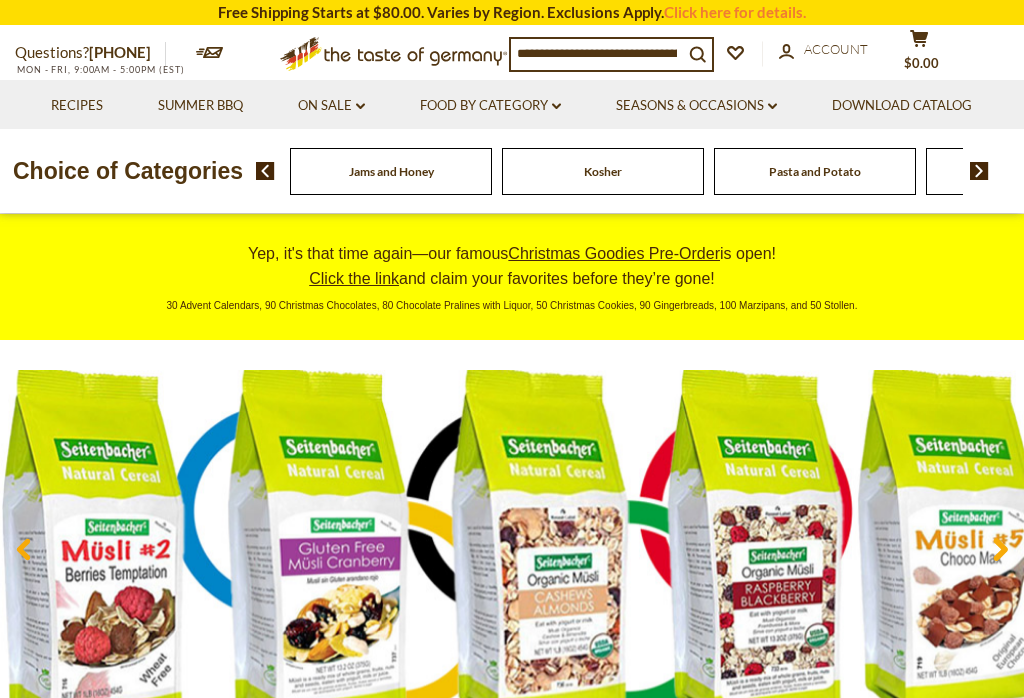 click at bounding box center [265, 171] 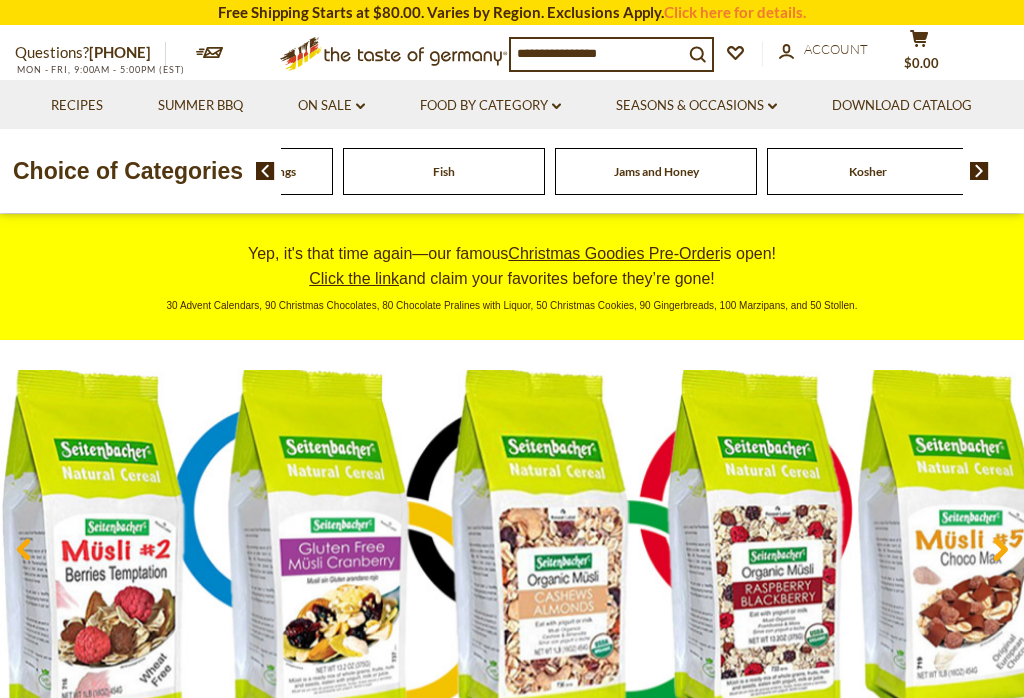 click at bounding box center [258, 171] 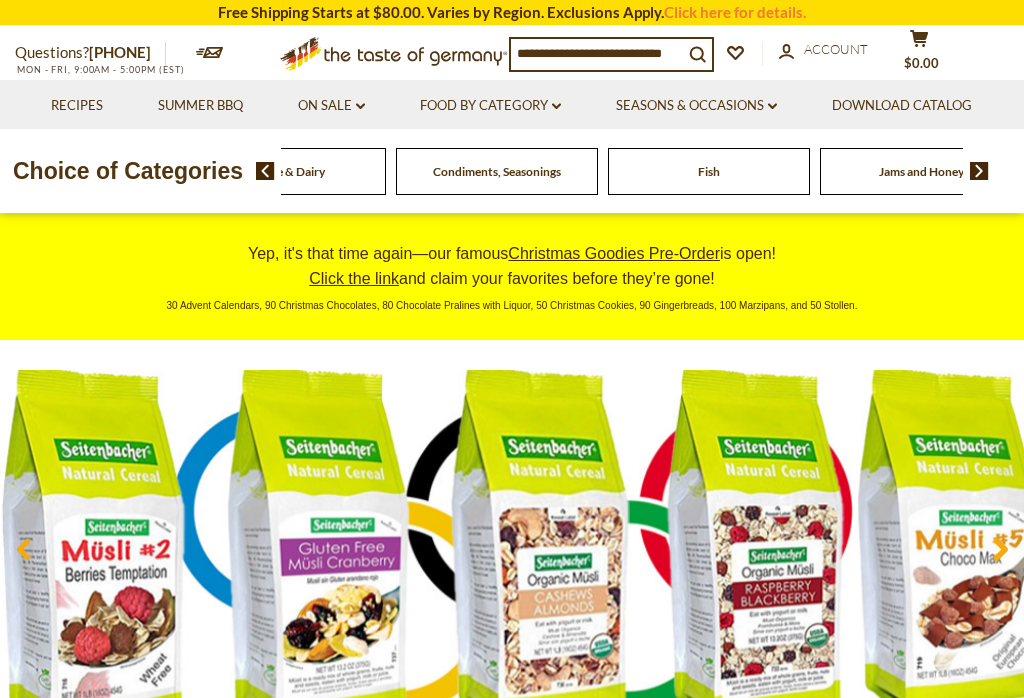click at bounding box center [265, 171] 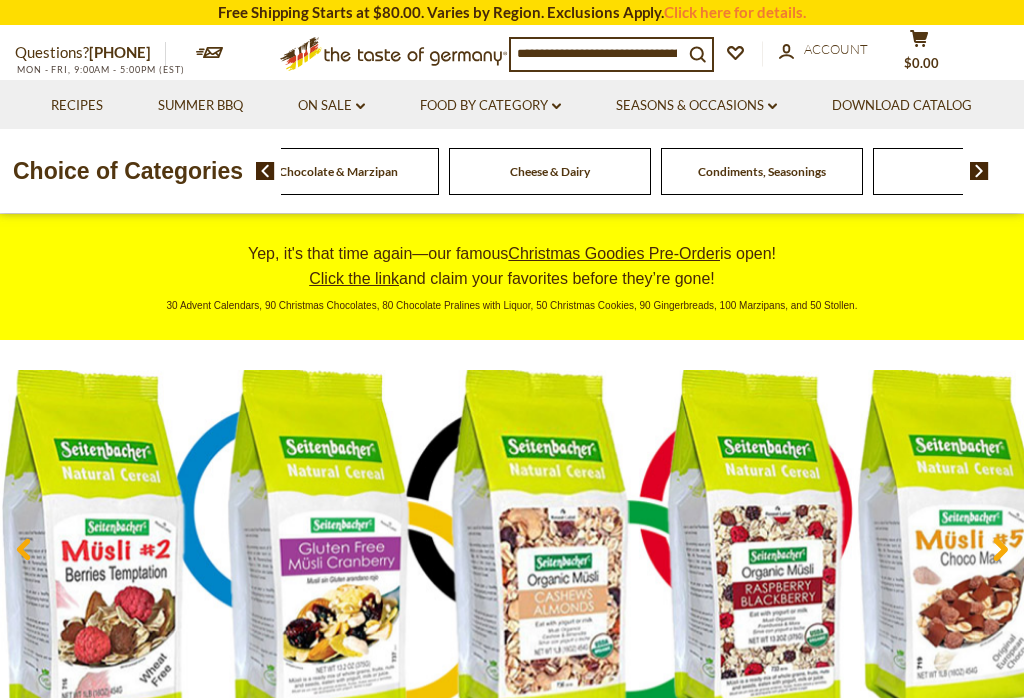 click on "Chocolate & Marzipan" at bounding box center (-1358, 171) 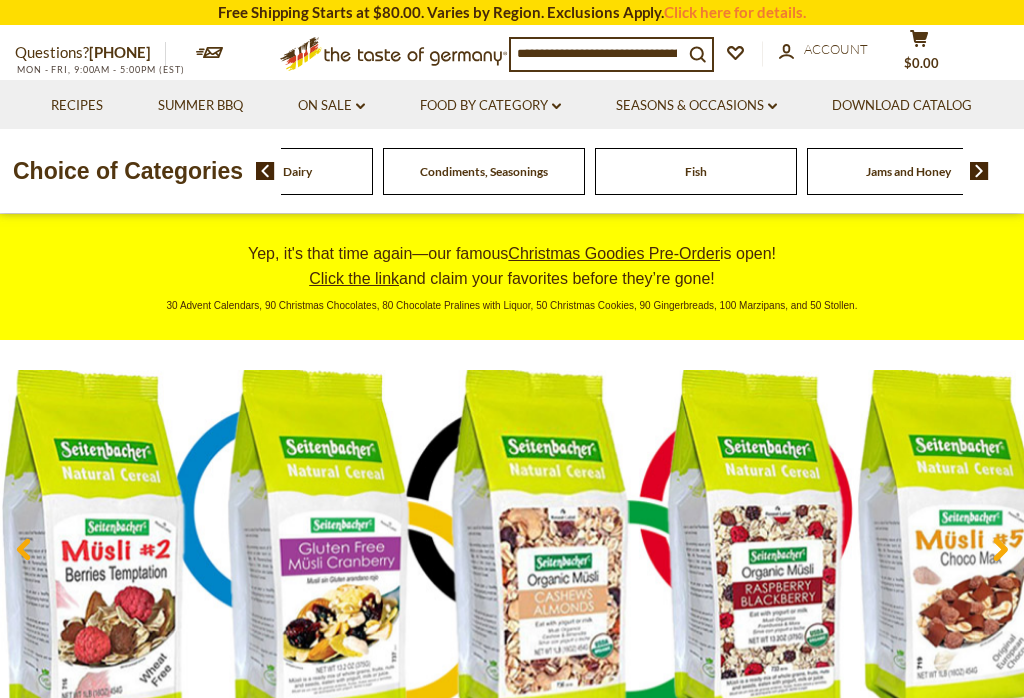 click at bounding box center [265, 171] 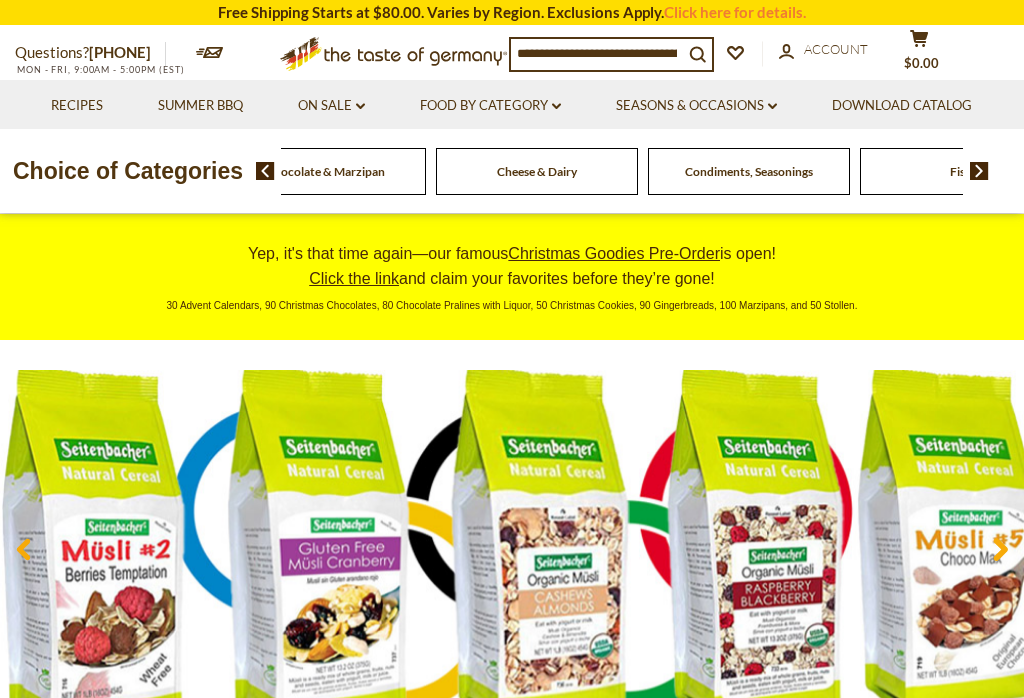 click at bounding box center [265, 171] 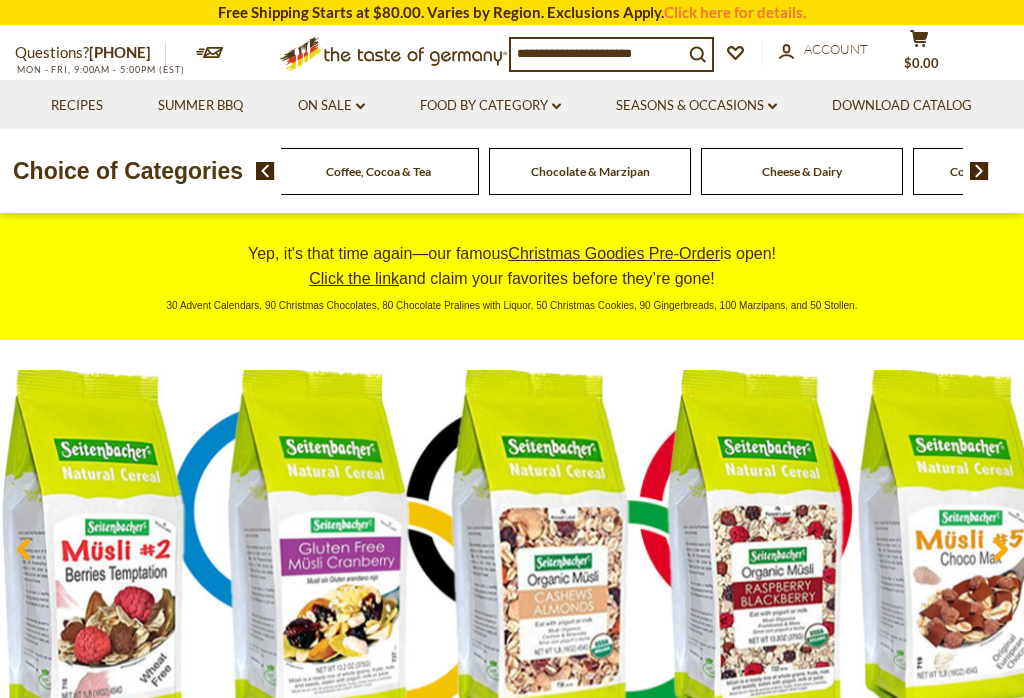 click at bounding box center (265, 171) 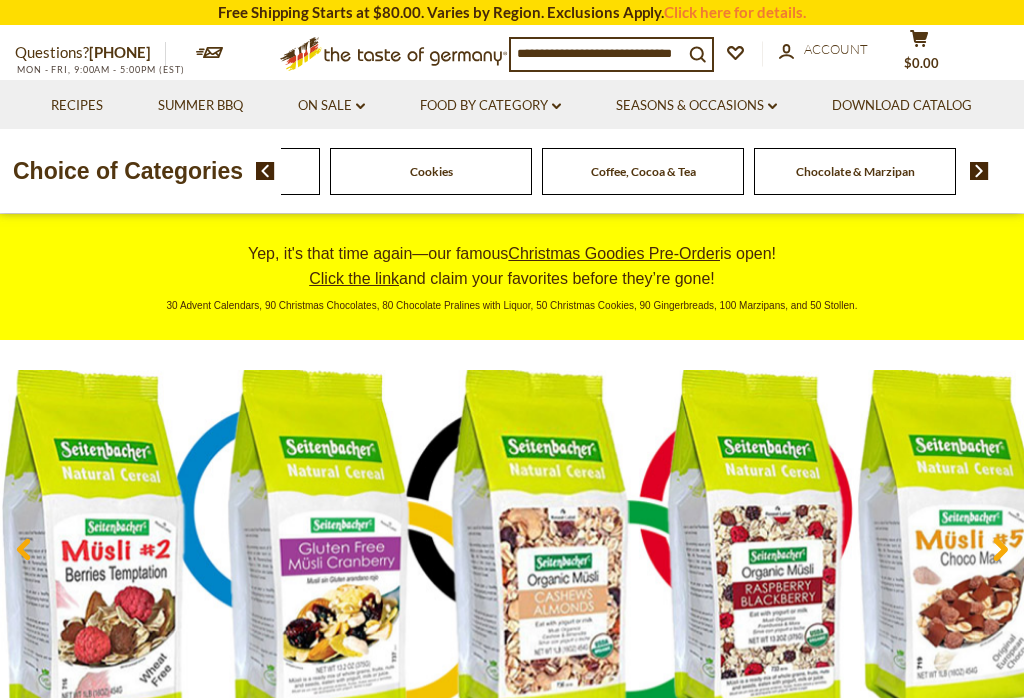 click at bounding box center (265, 171) 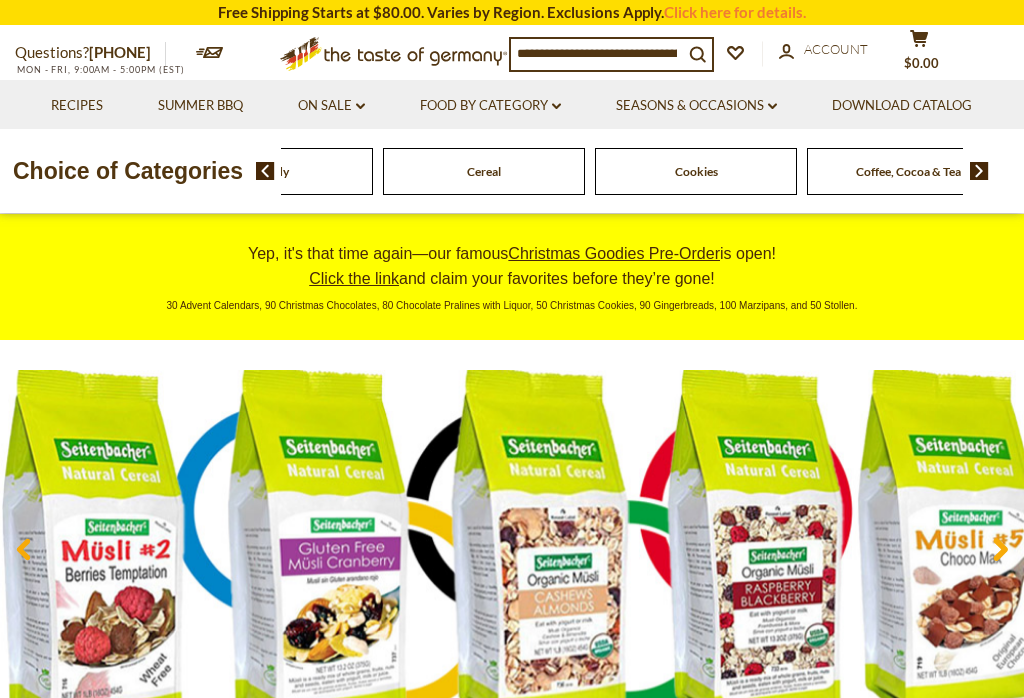click at bounding box center [265, 171] 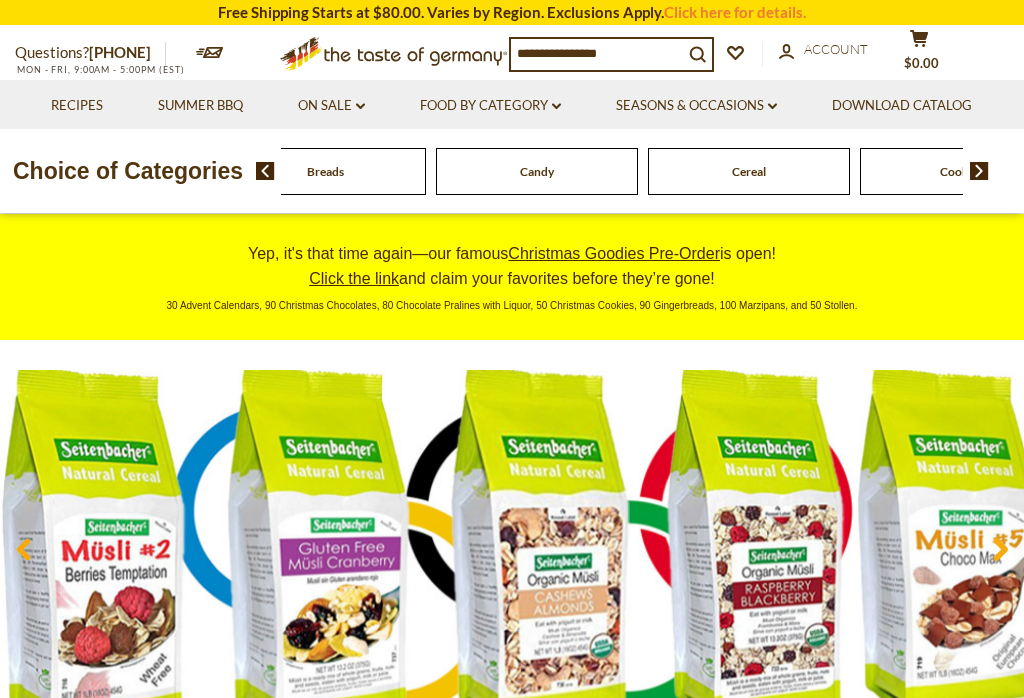click at bounding box center (265, 171) 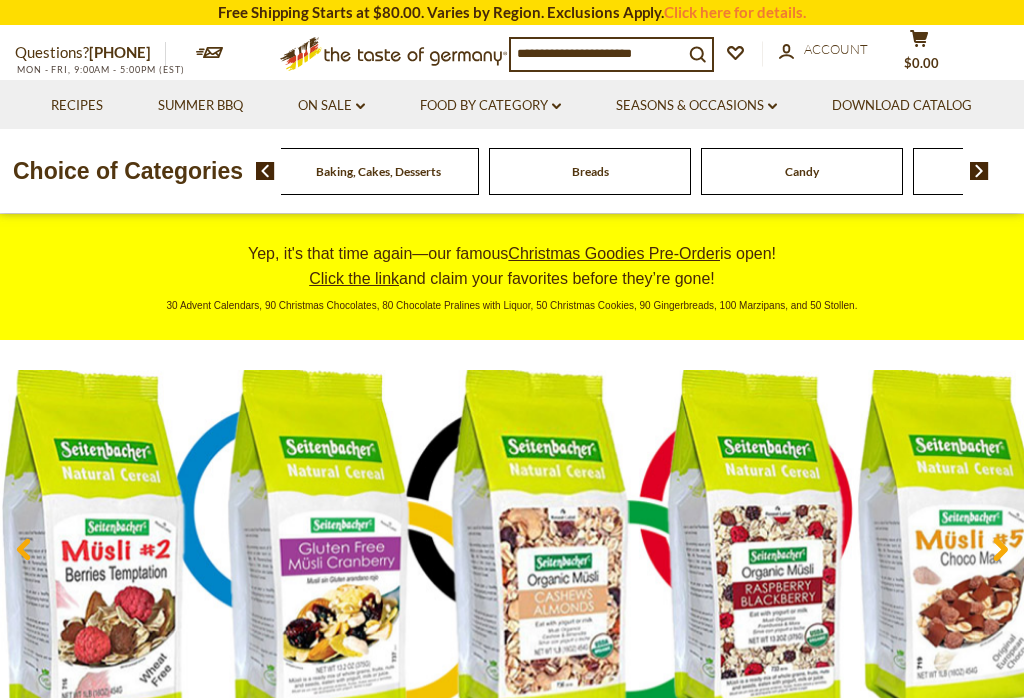 click at bounding box center [265, 171] 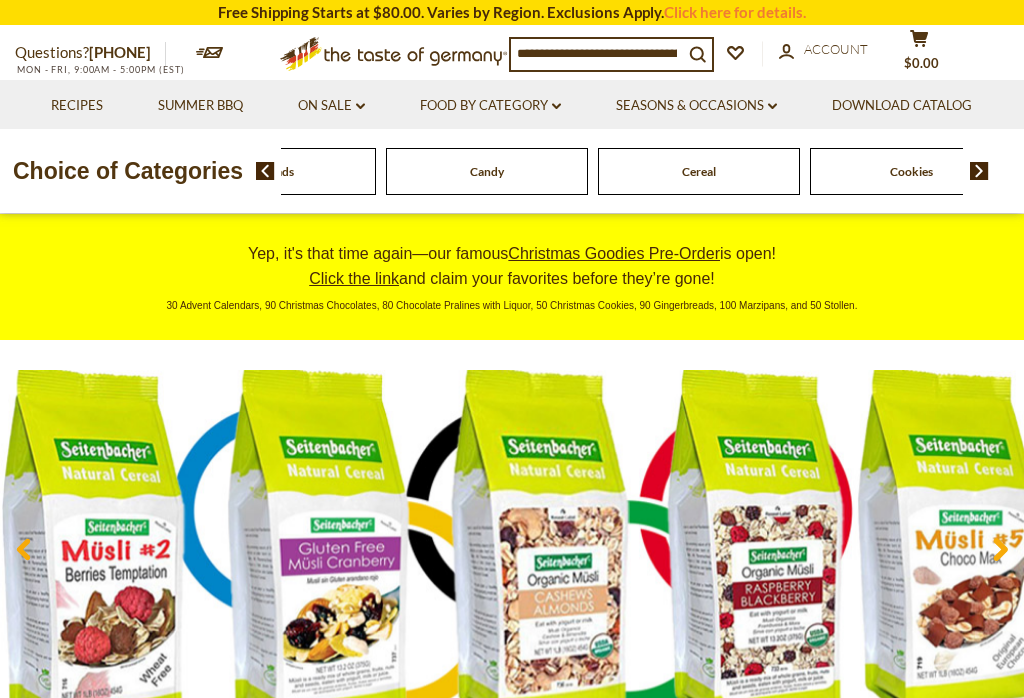 click on "Breads" at bounding box center [-361, 171] 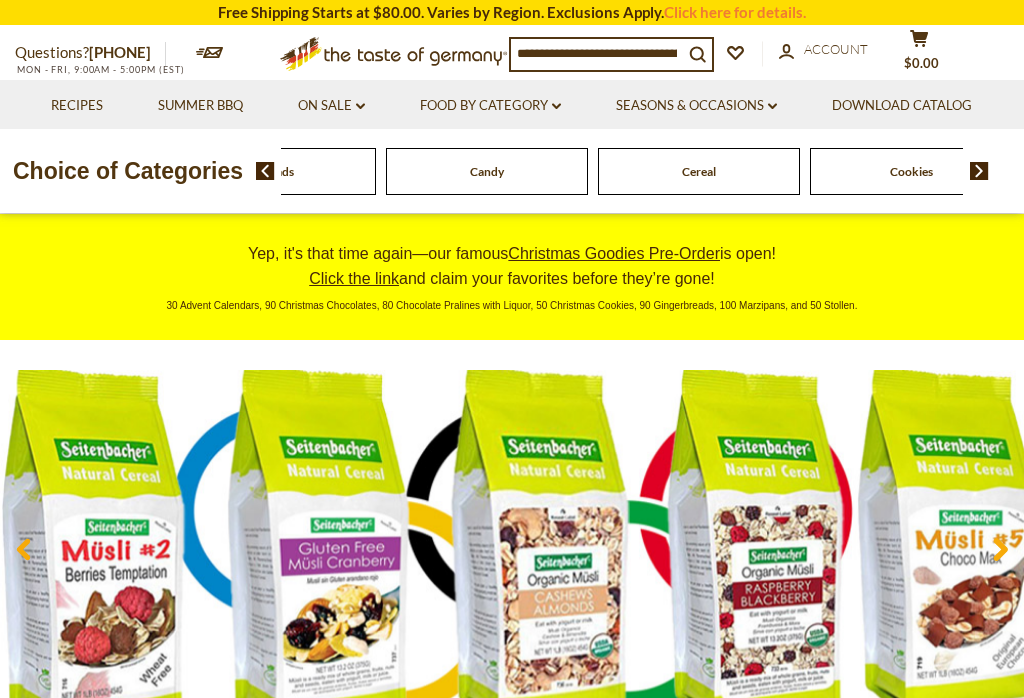 click at bounding box center (265, 171) 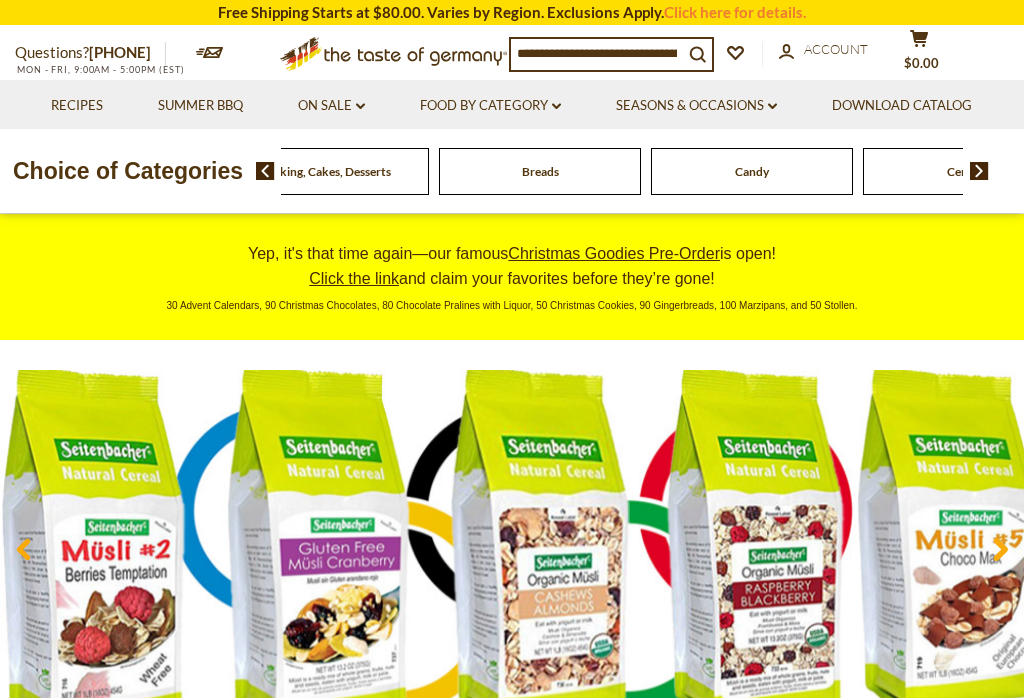 click at bounding box center (265, 171) 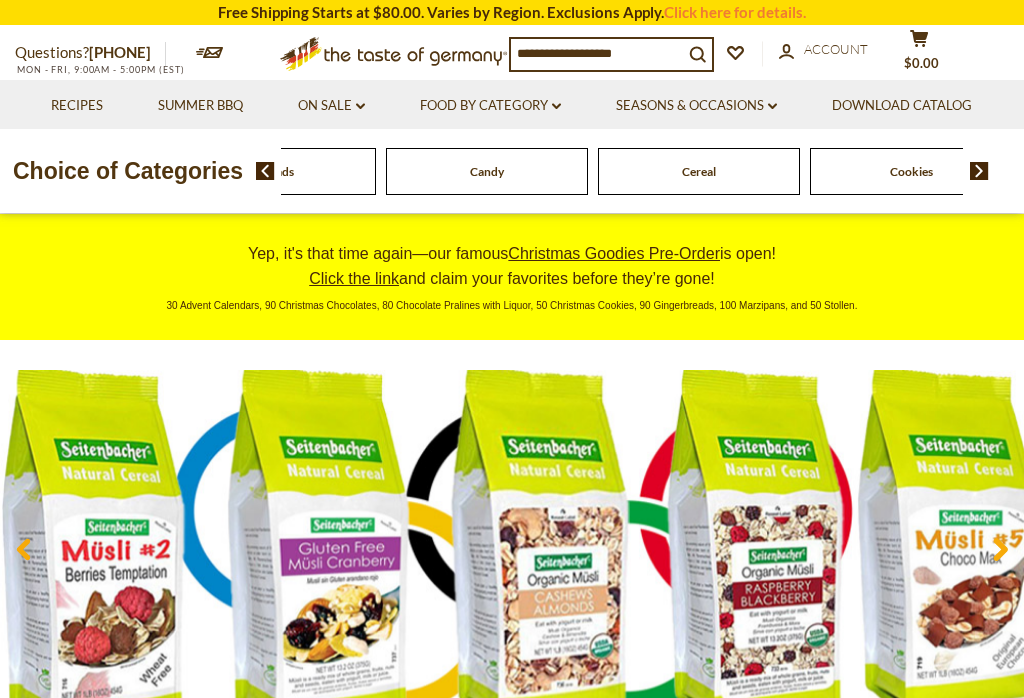 click on "Breads" at bounding box center [-361, 171] 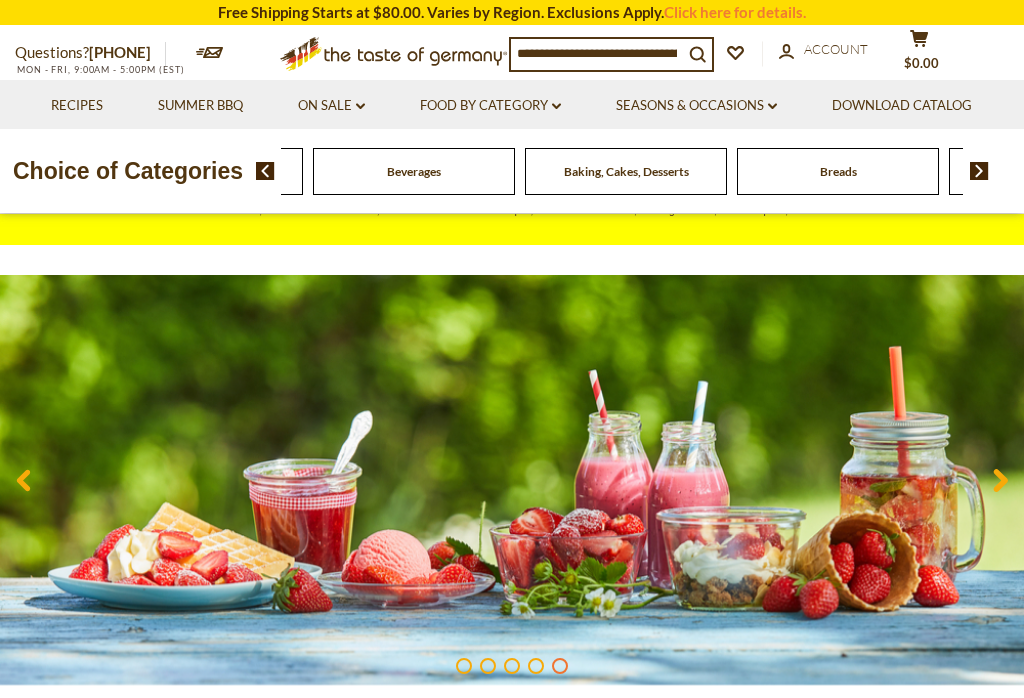scroll, scrollTop: 97, scrollLeft: 0, axis: vertical 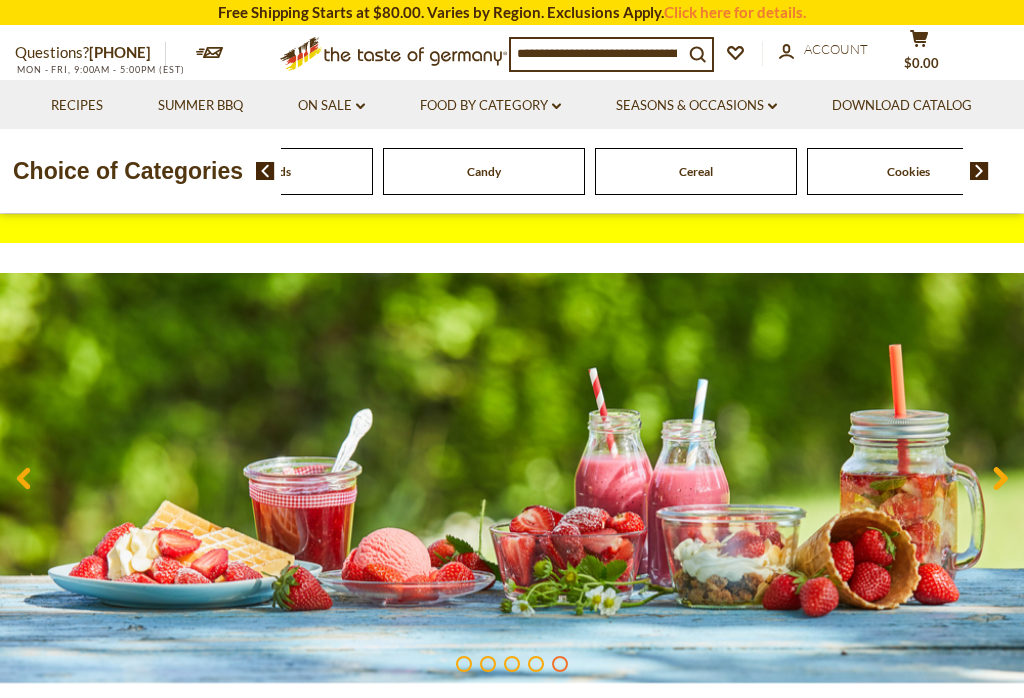 click on "Breads" at bounding box center [-364, 171] 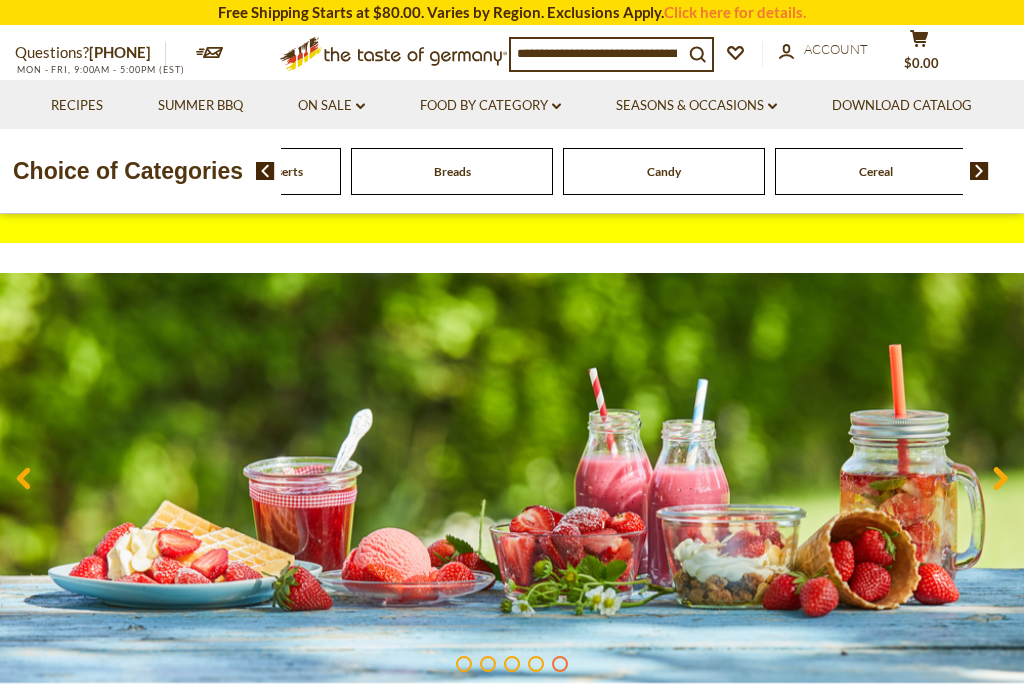 scroll, scrollTop: 93, scrollLeft: 0, axis: vertical 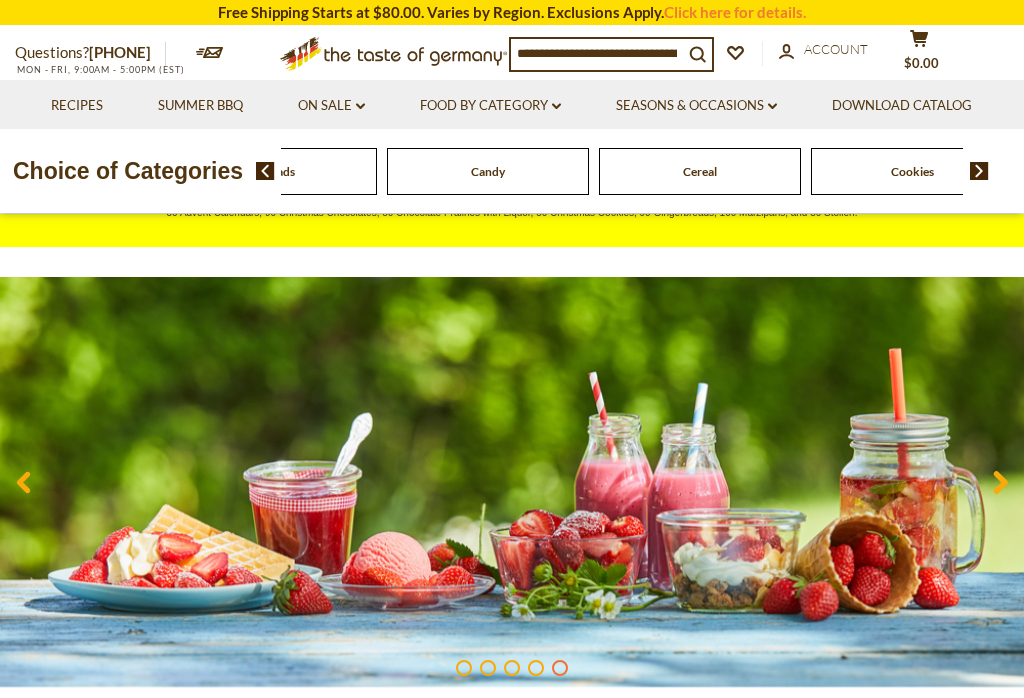 click on "Breads" at bounding box center (-360, 171) 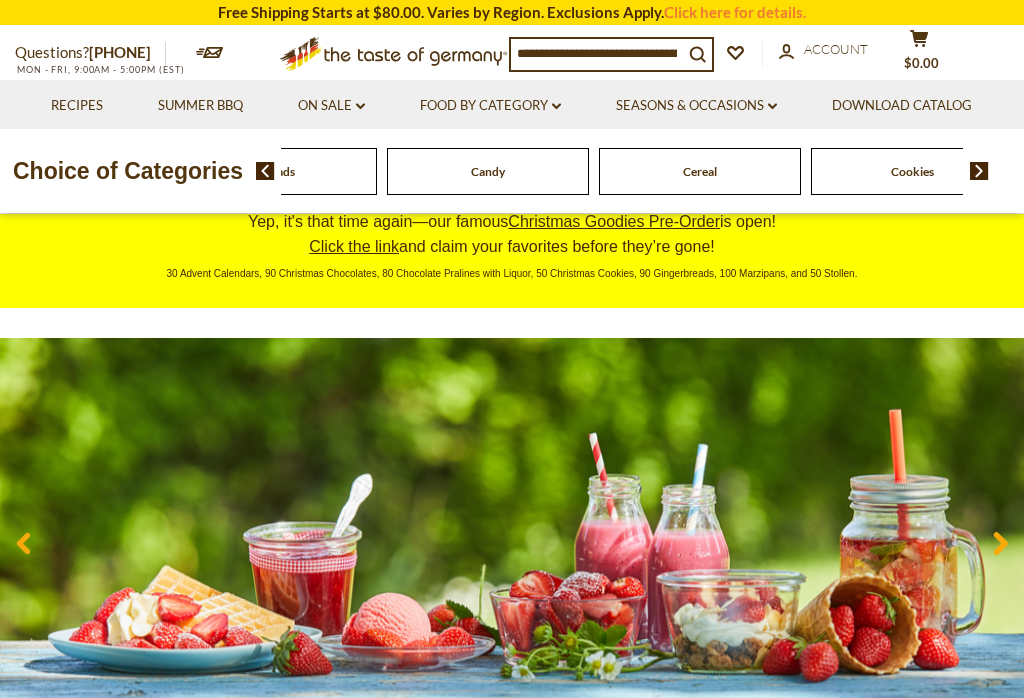 scroll, scrollTop: 0, scrollLeft: 0, axis: both 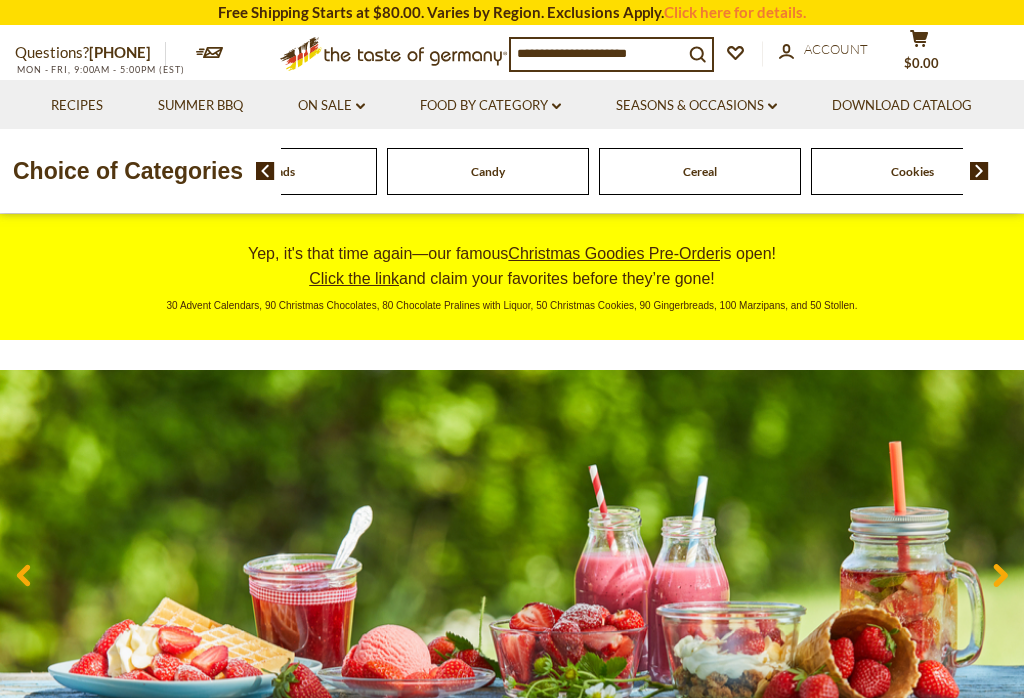 click on "Food By Category
dropdown_arrow" at bounding box center [490, 106] 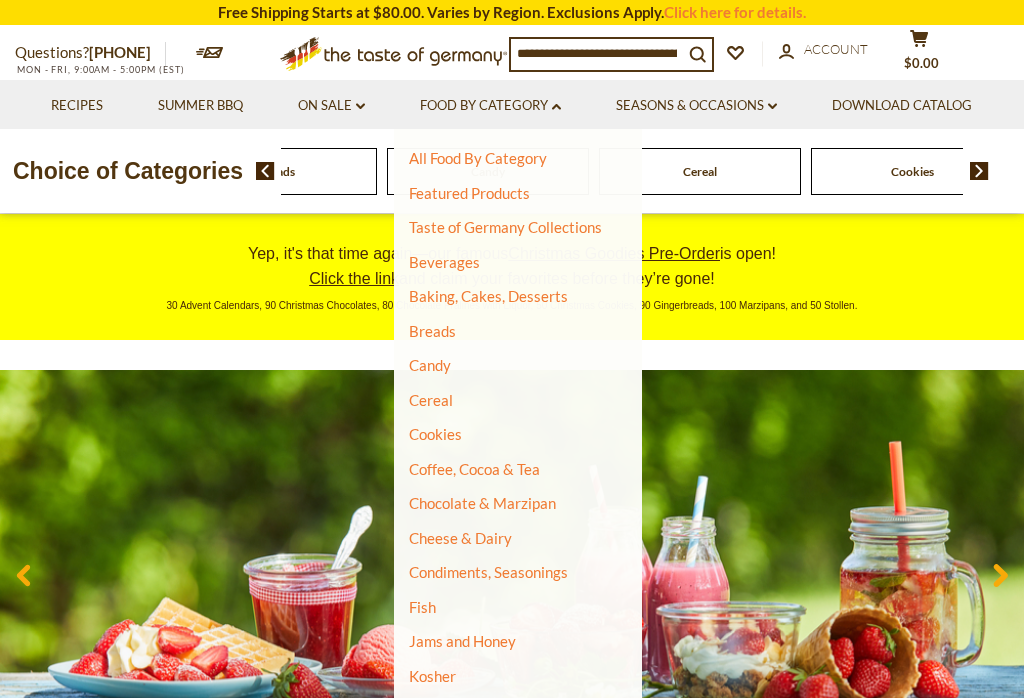 click on "Taste of Germany Collections" at bounding box center (505, 227) 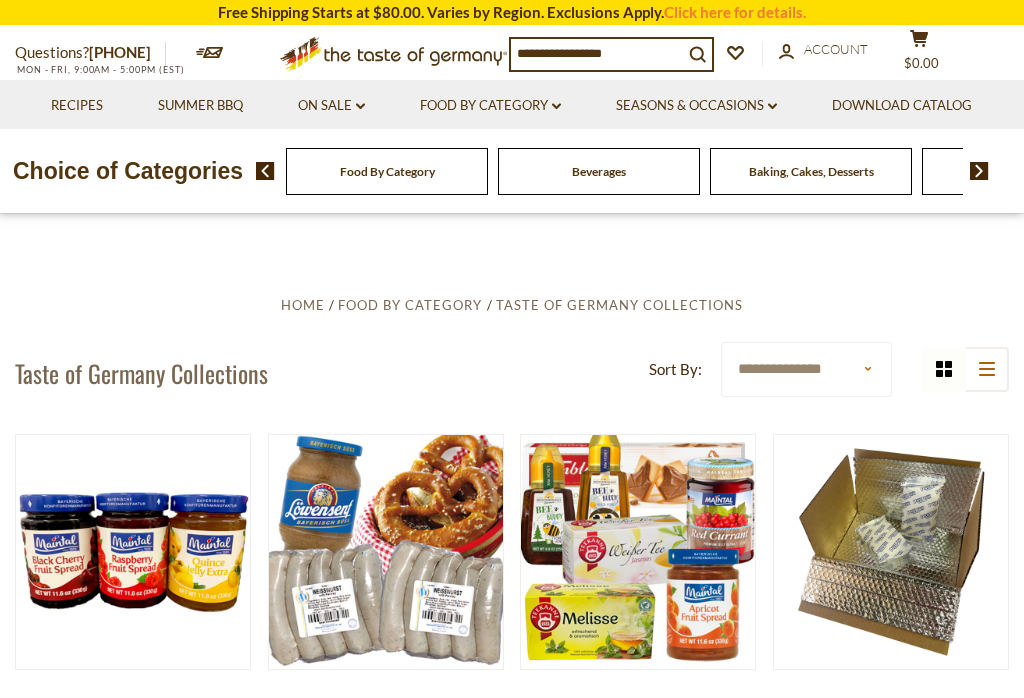 scroll, scrollTop: 0, scrollLeft: 0, axis: both 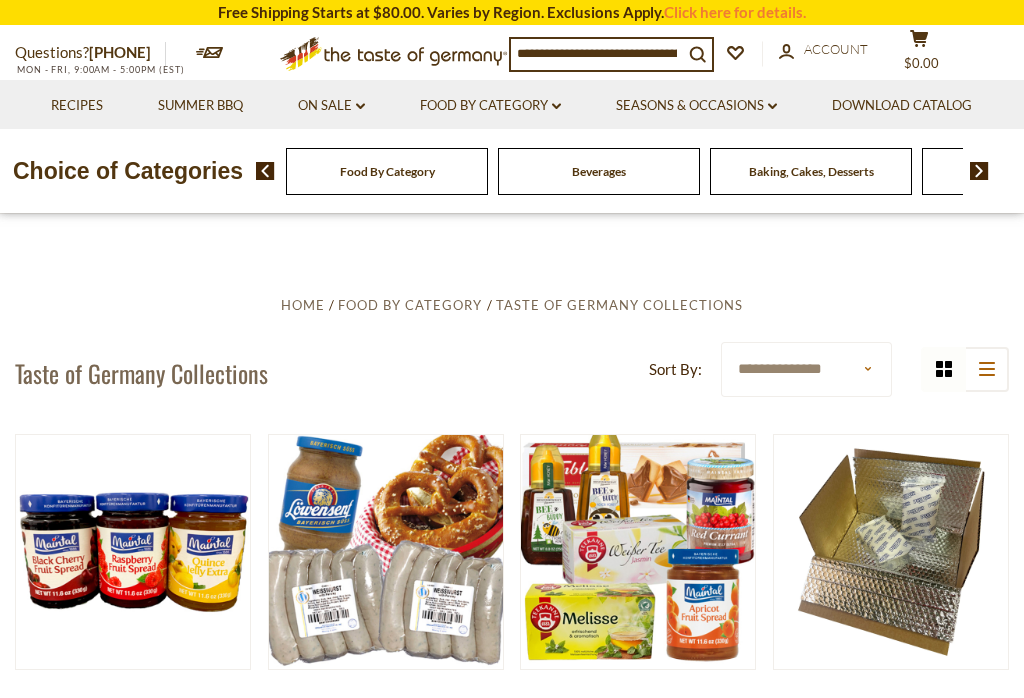 click on "Food By Category
dropdown_arrow" at bounding box center (490, 106) 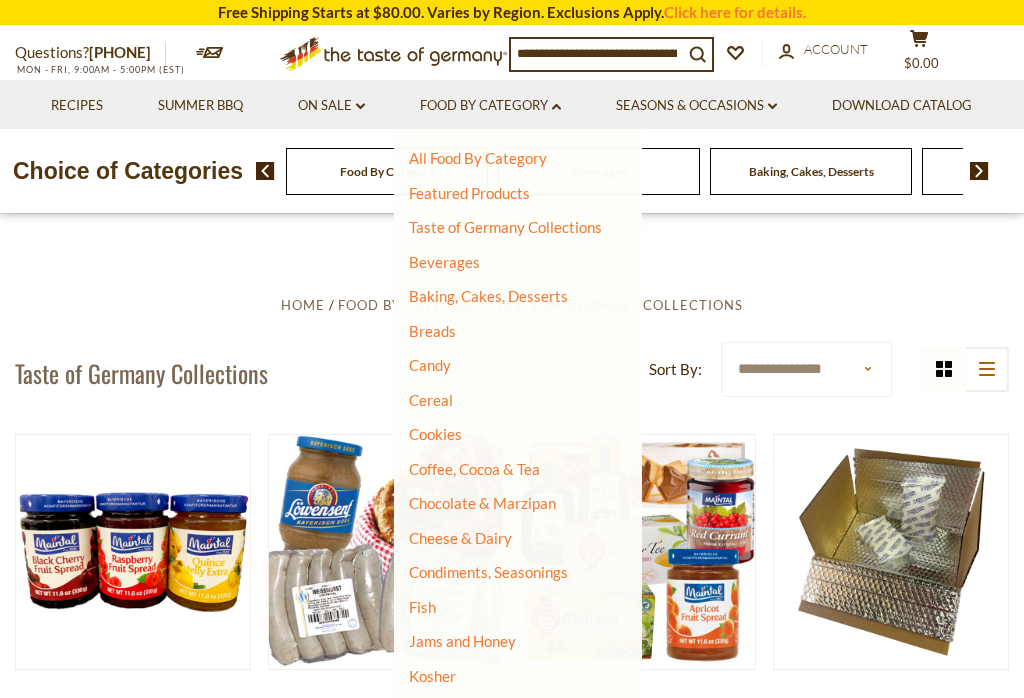 click on "Baking, Cakes, Desserts" at bounding box center [488, 296] 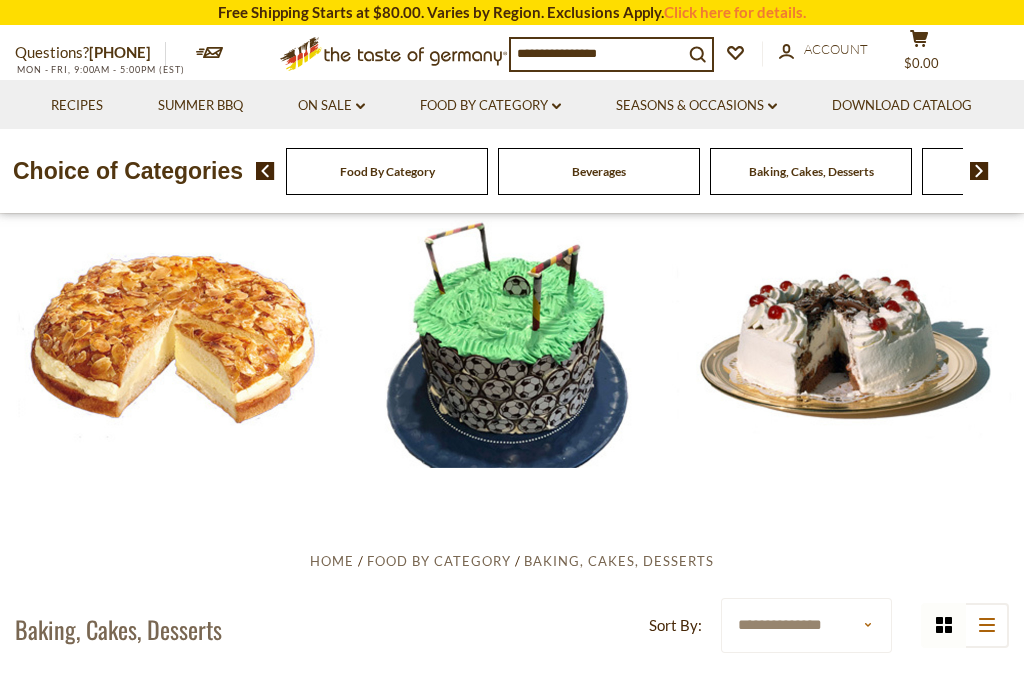 scroll, scrollTop: 0, scrollLeft: 0, axis: both 